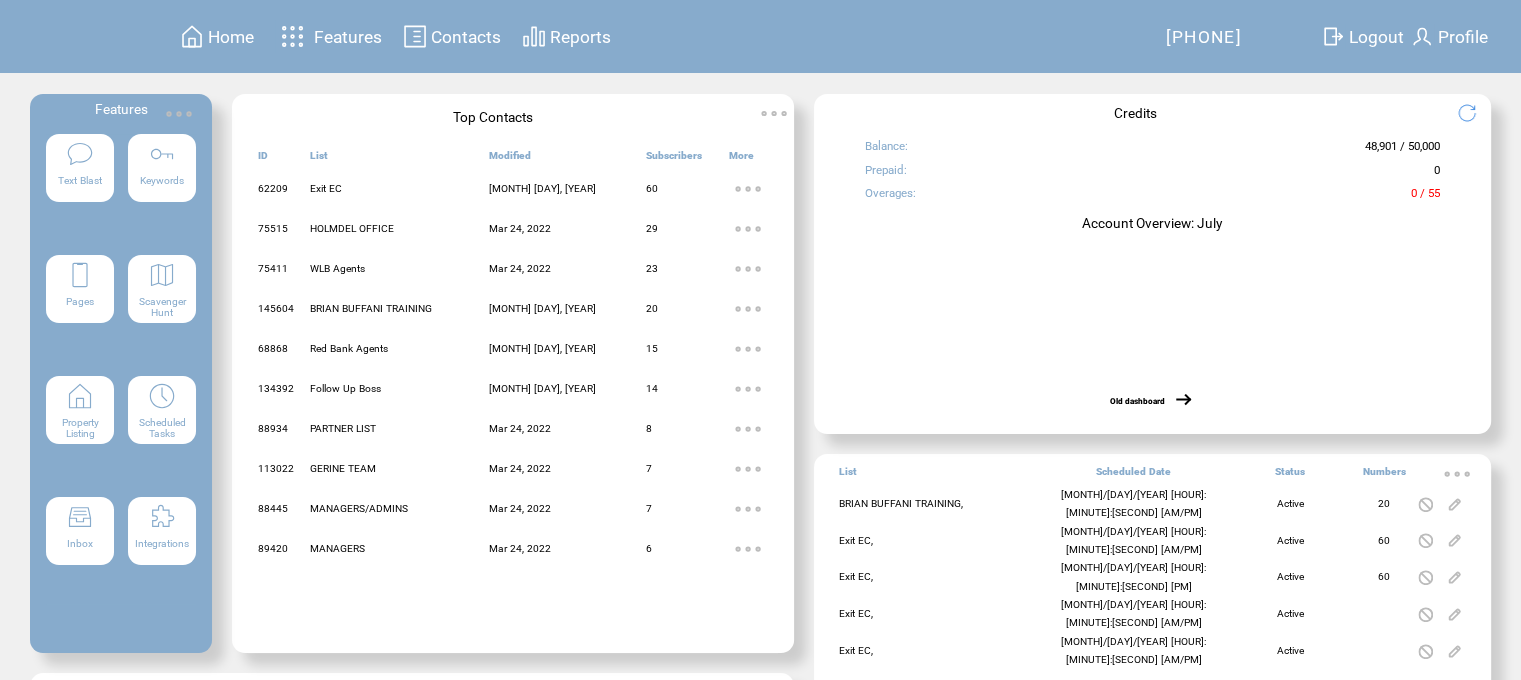 scroll, scrollTop: 0, scrollLeft: 0, axis: both 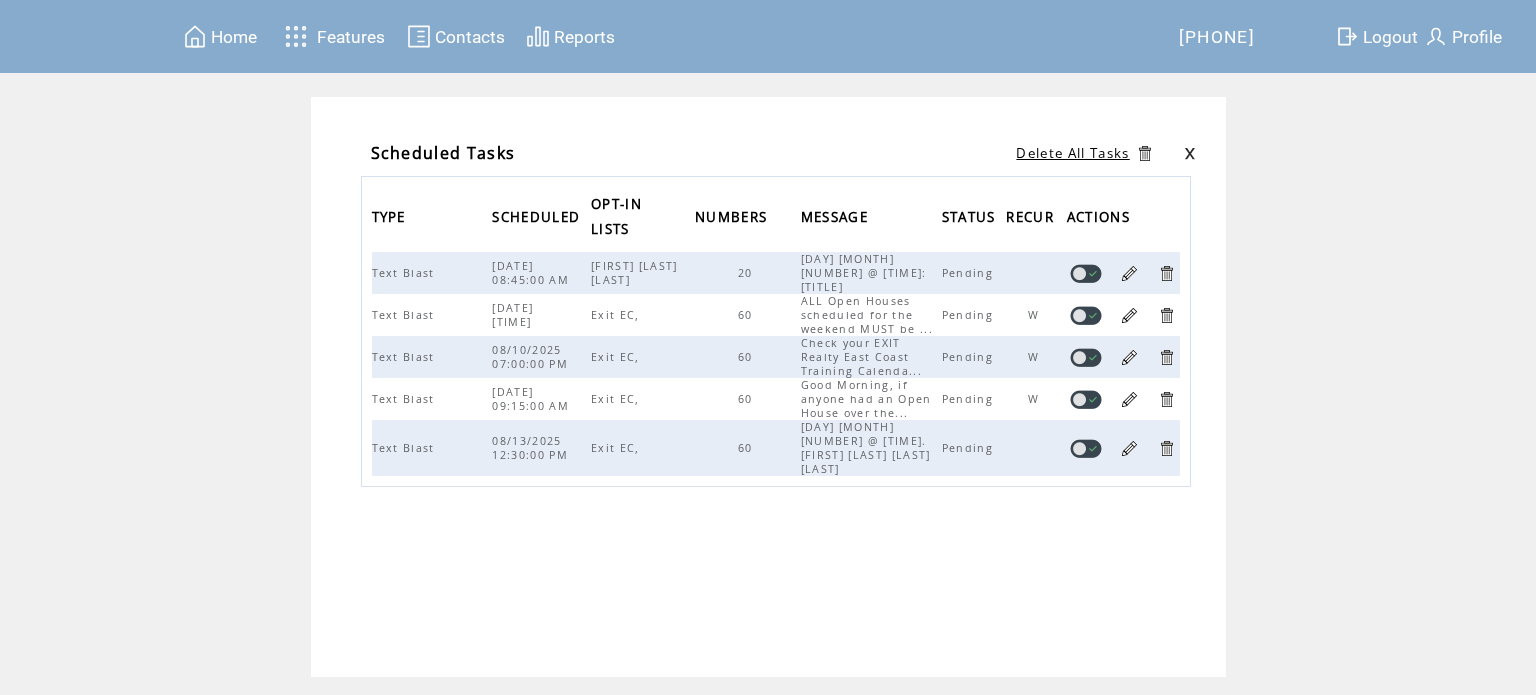 drag, startPoint x: 248, startPoint y: 39, endPoint x: 237, endPoint y: 41, distance: 11.18034 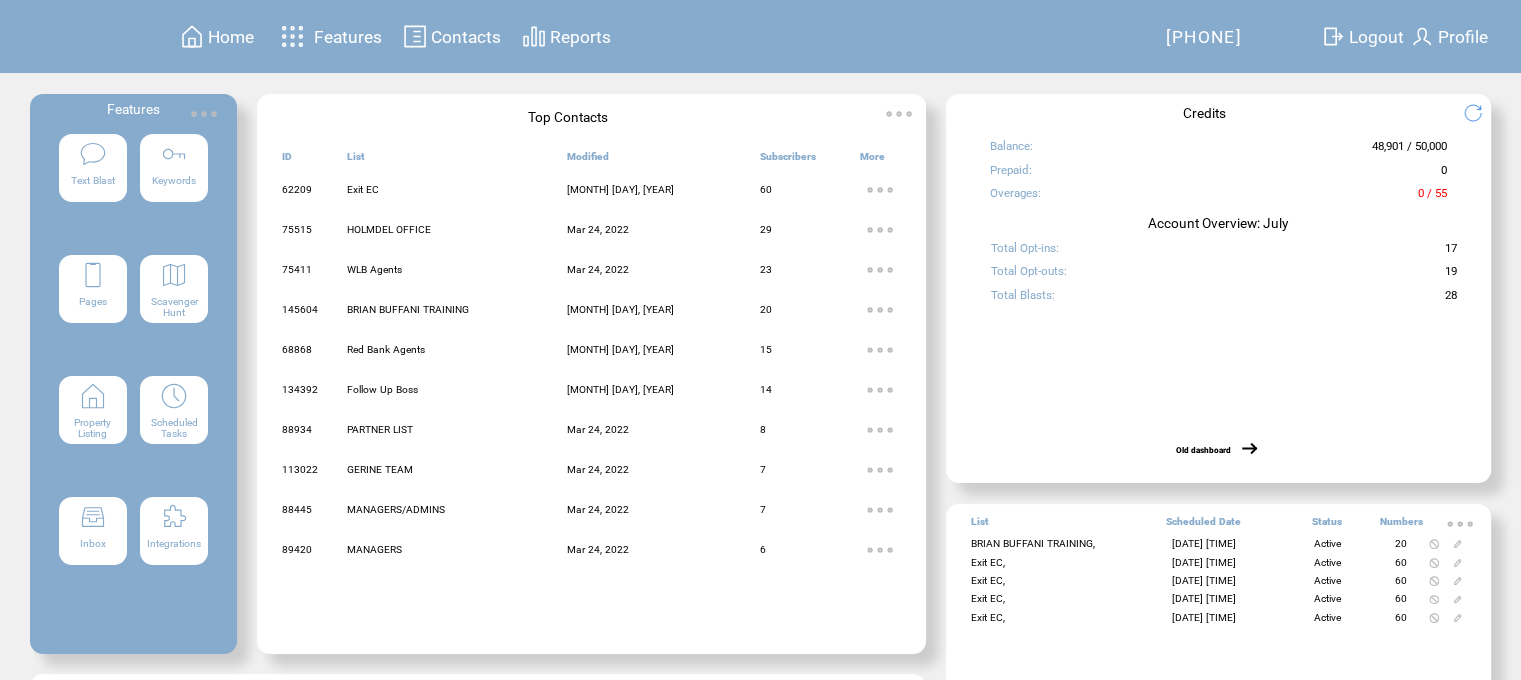 scroll, scrollTop: 0, scrollLeft: 0, axis: both 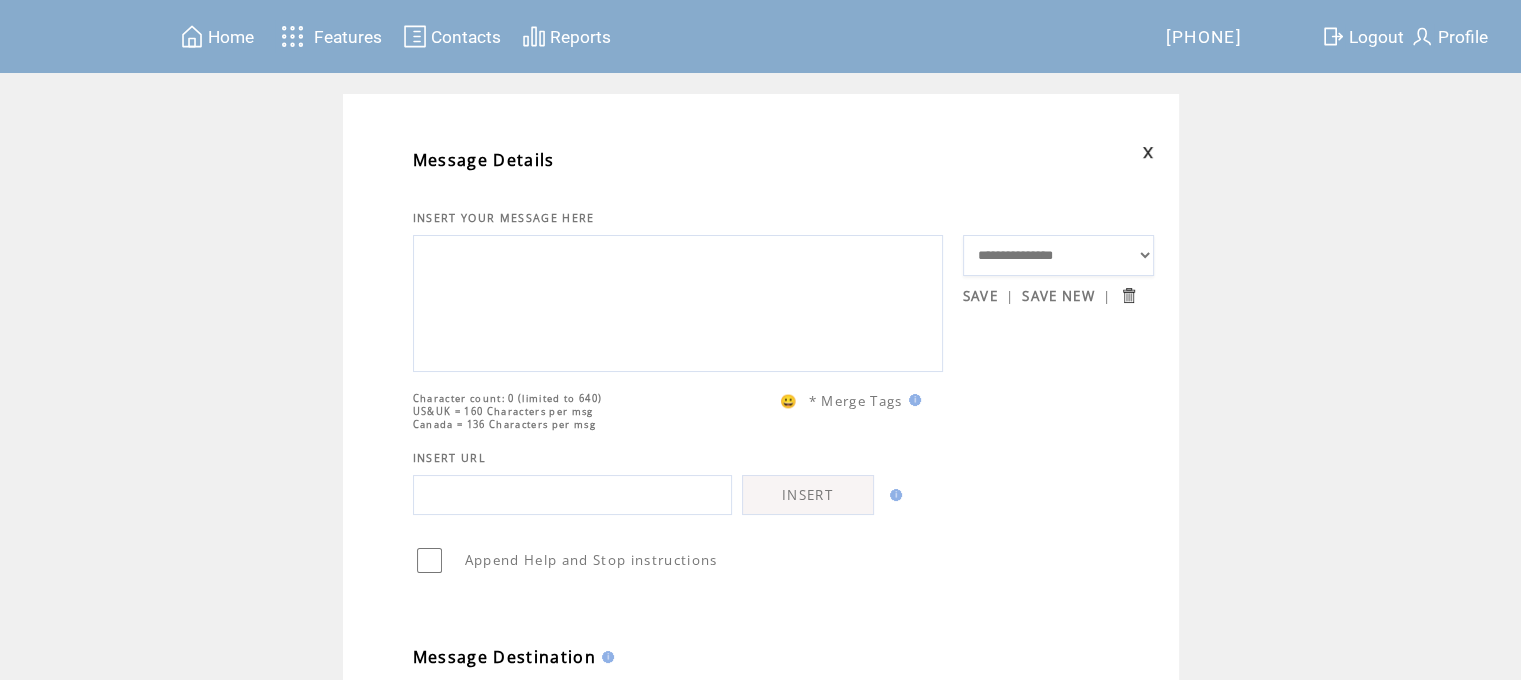 click on "**********" at bounding box center [1059, 256] 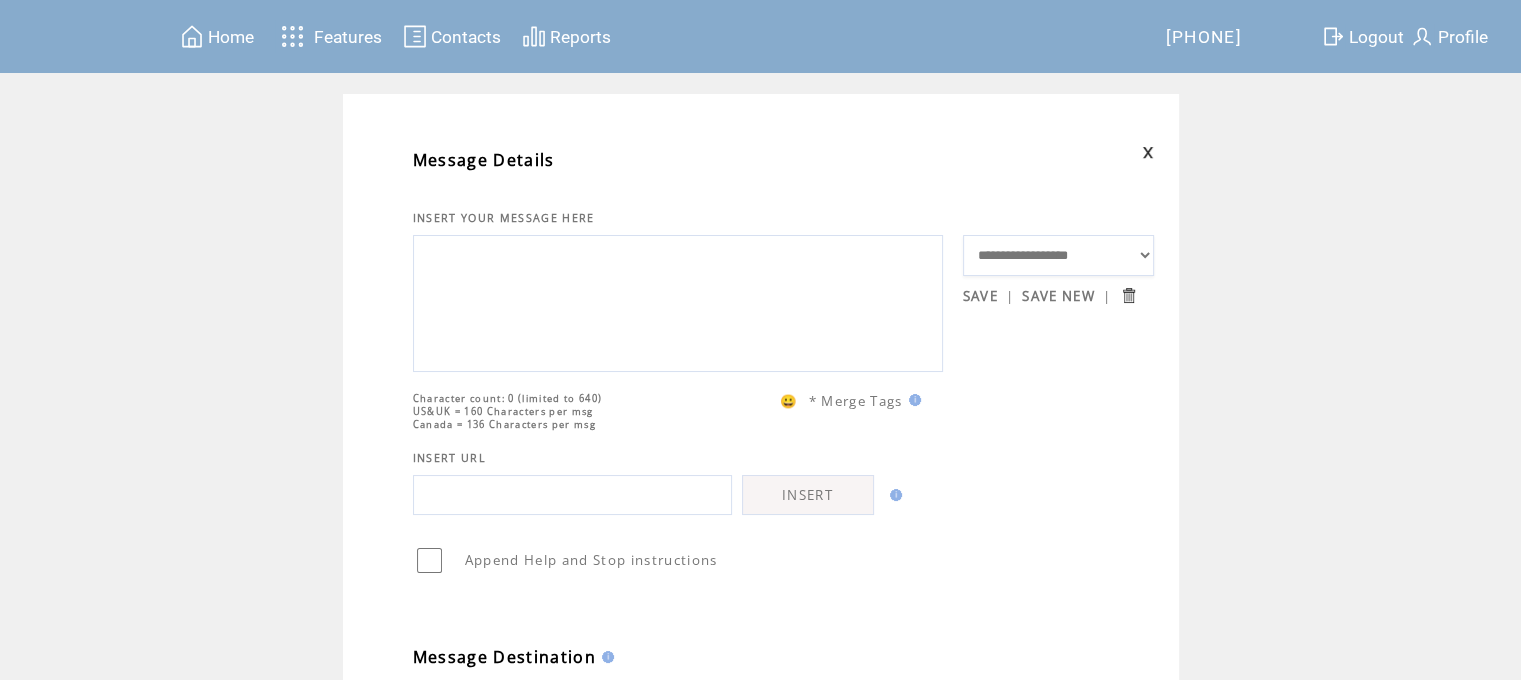 click on "**********" at bounding box center [1059, 256] 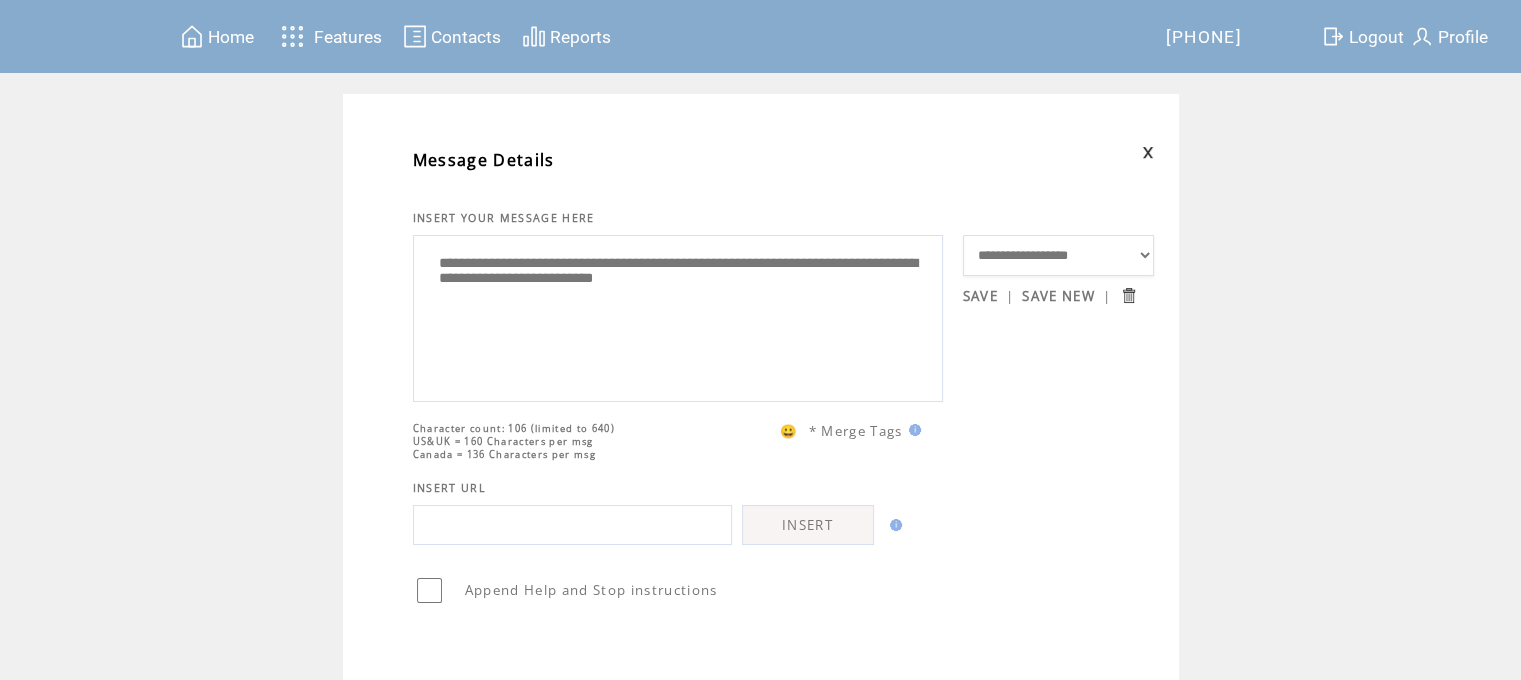 click on "**********" at bounding box center [678, 316] 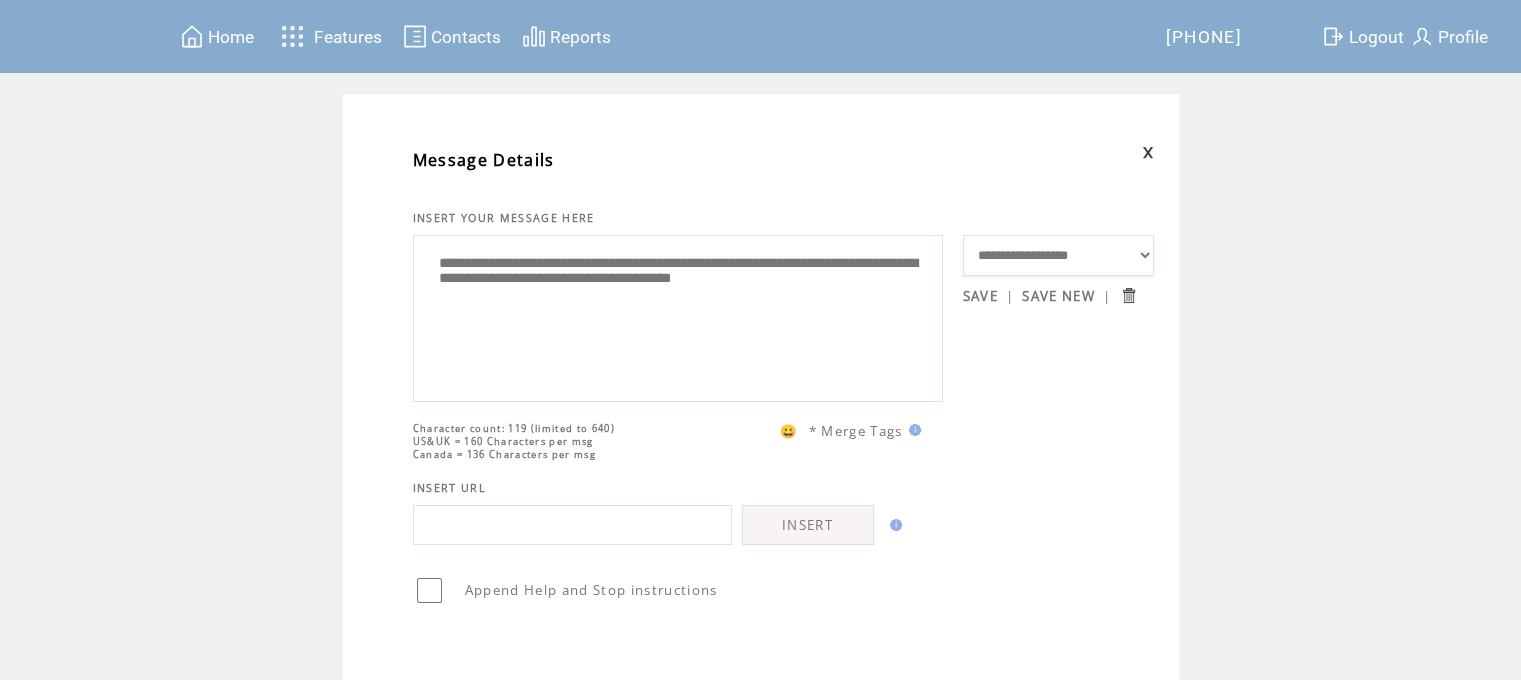 click on "**********" at bounding box center (678, 316) 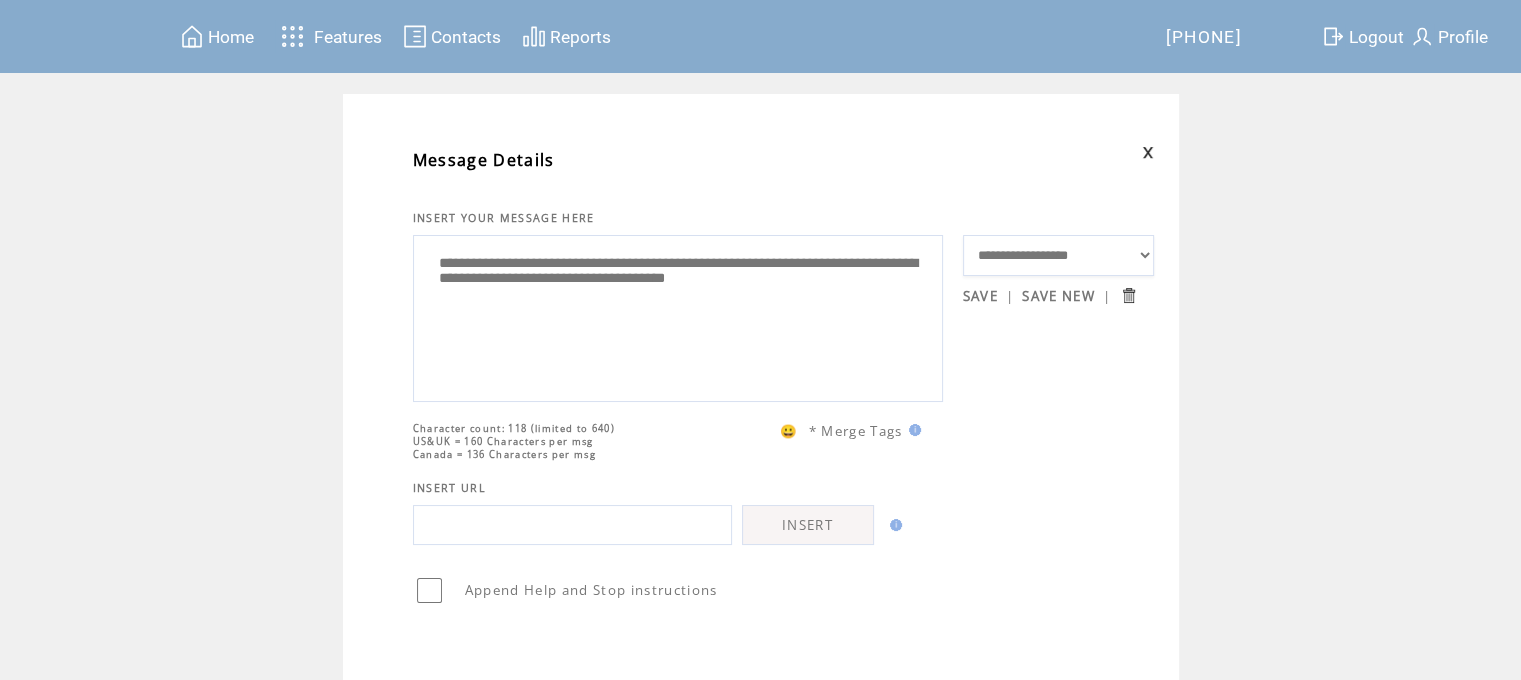 click on "**********" at bounding box center (678, 316) 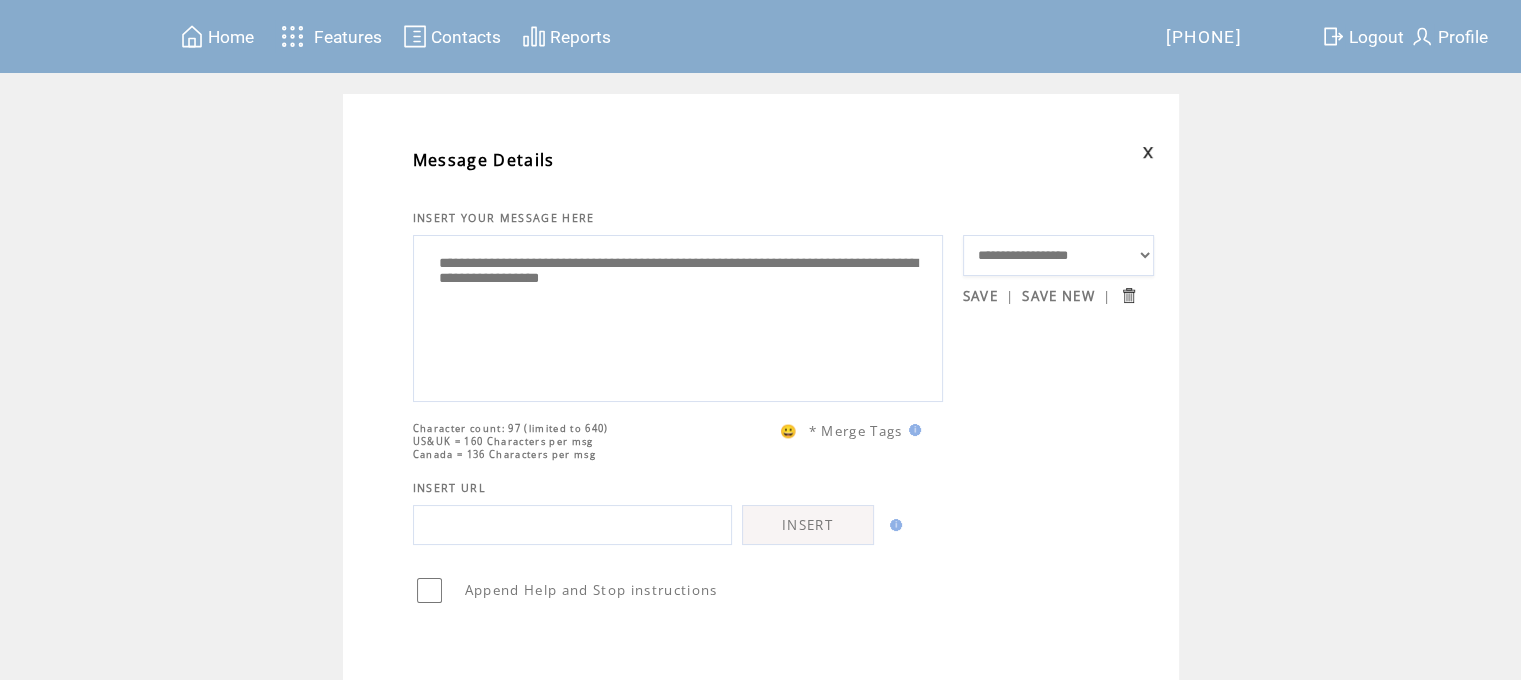 click on "**********" at bounding box center [678, 316] 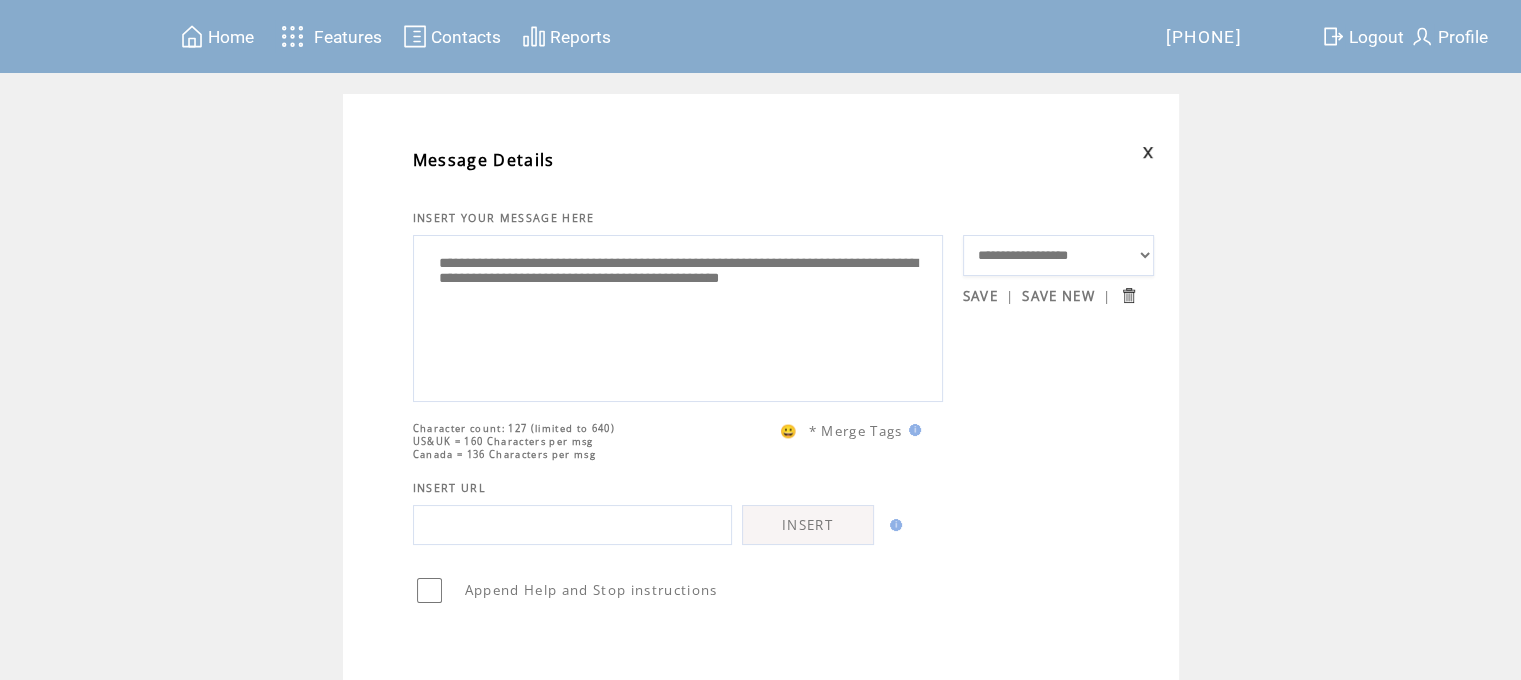 click on "**********" at bounding box center (678, 316) 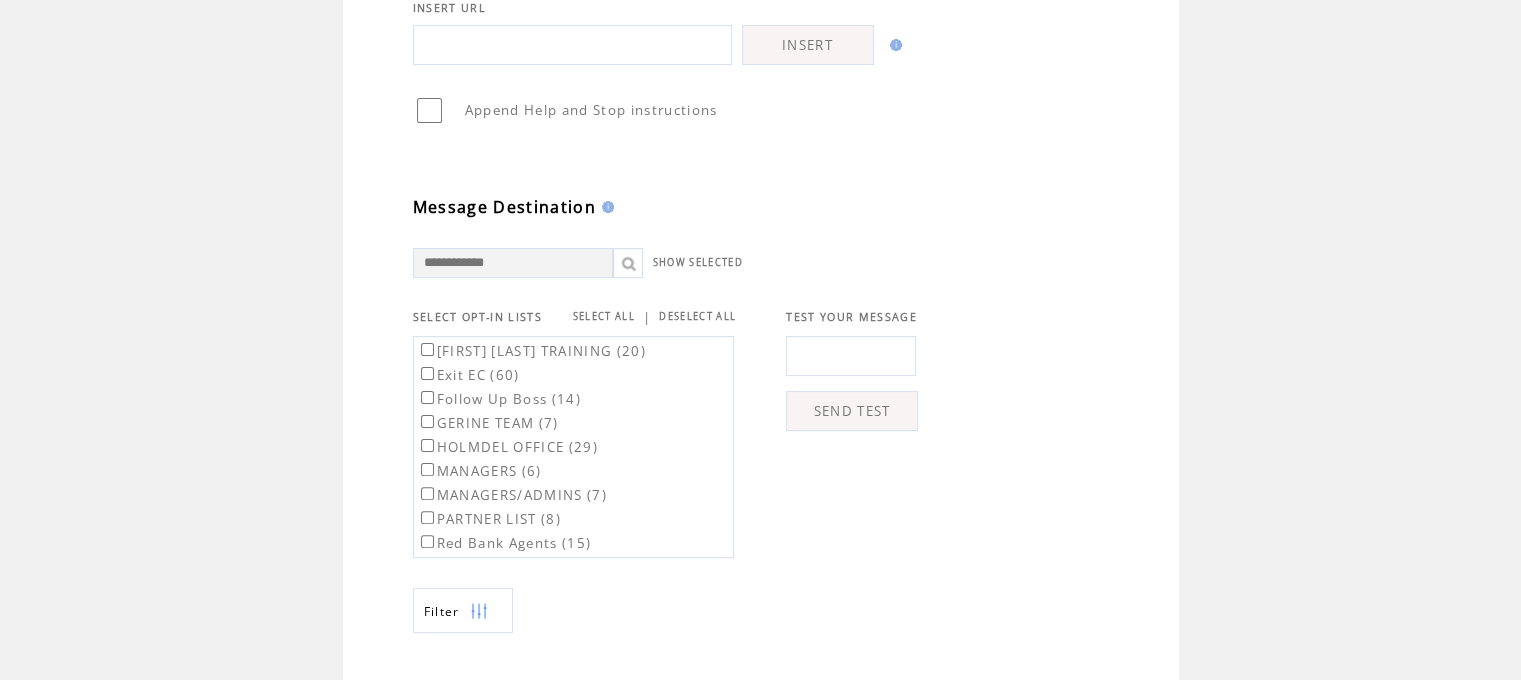 scroll, scrollTop: 500, scrollLeft: 0, axis: vertical 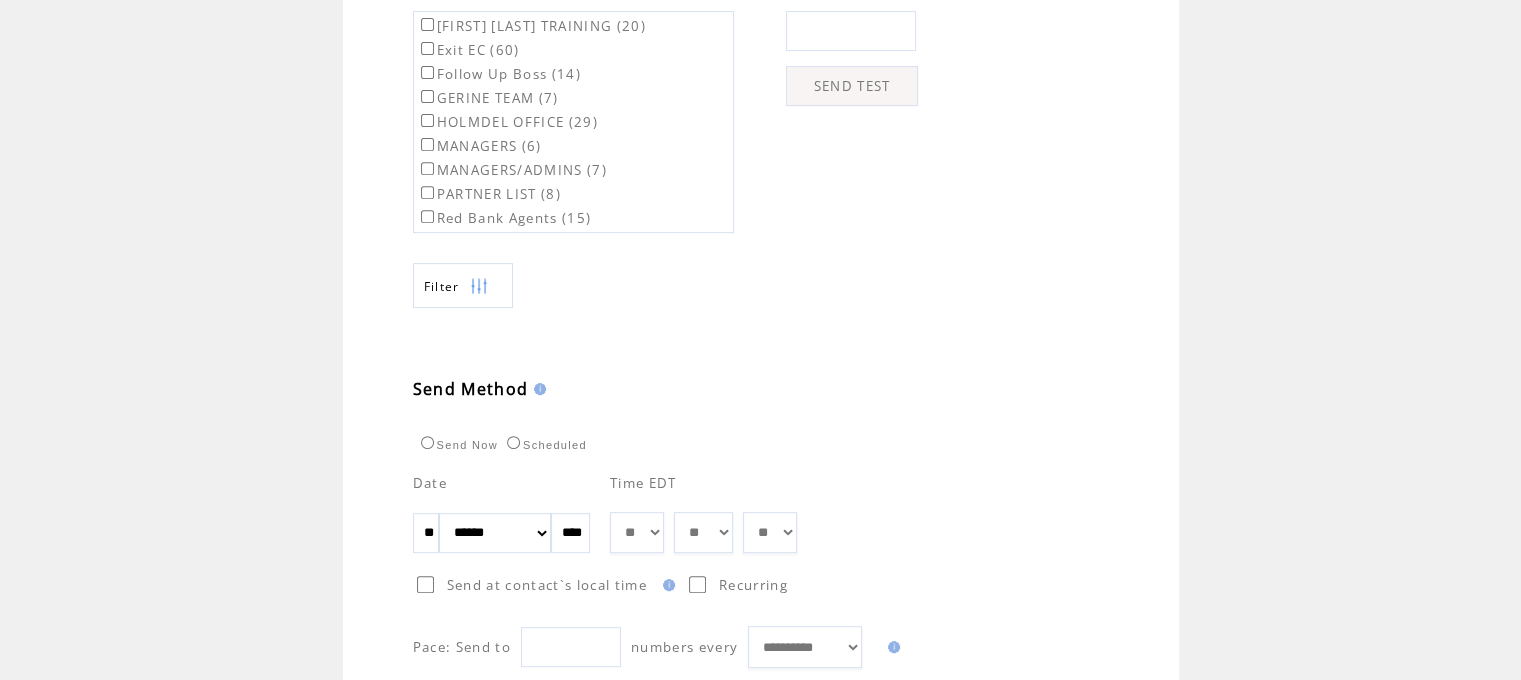 drag, startPoint x: 453, startPoint y: 521, endPoint x: 418, endPoint y: 527, distance: 35.510563 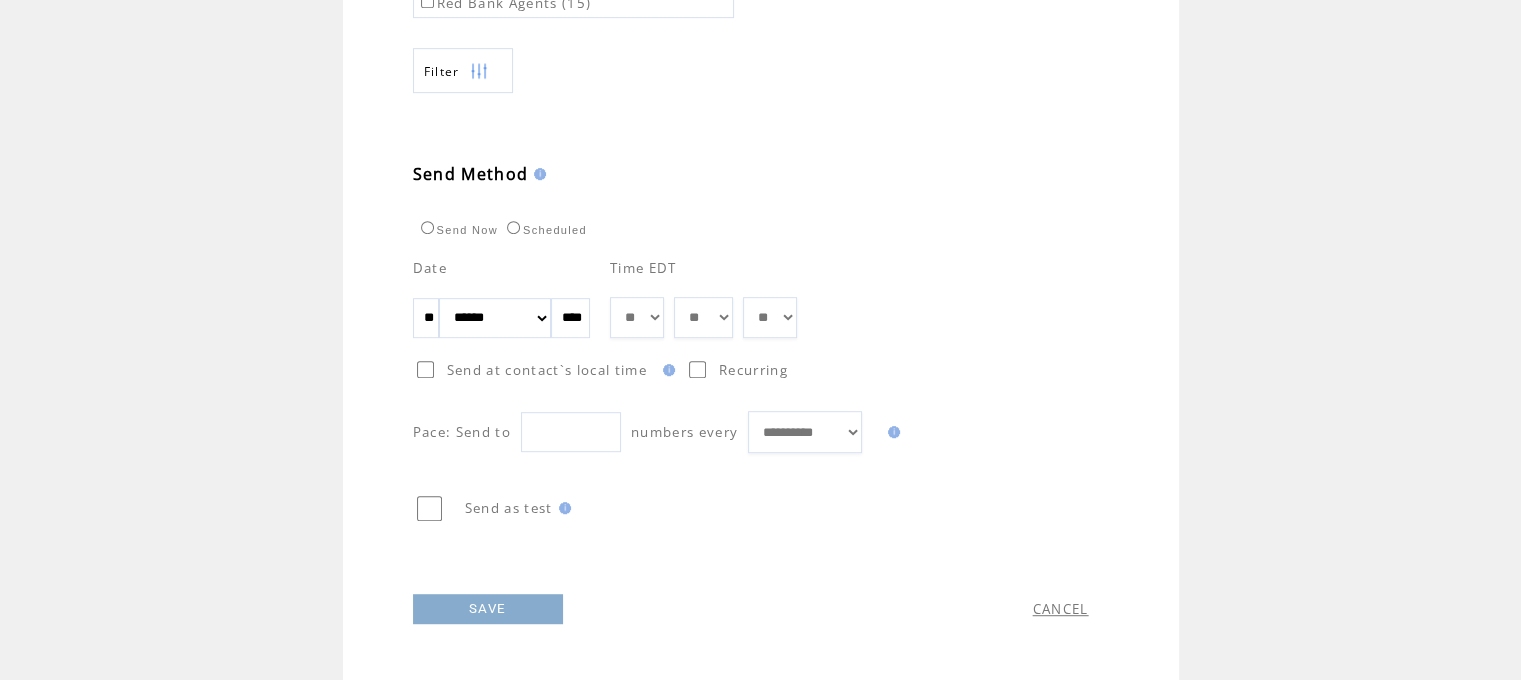 click on "SAVE" at bounding box center (488, 609) 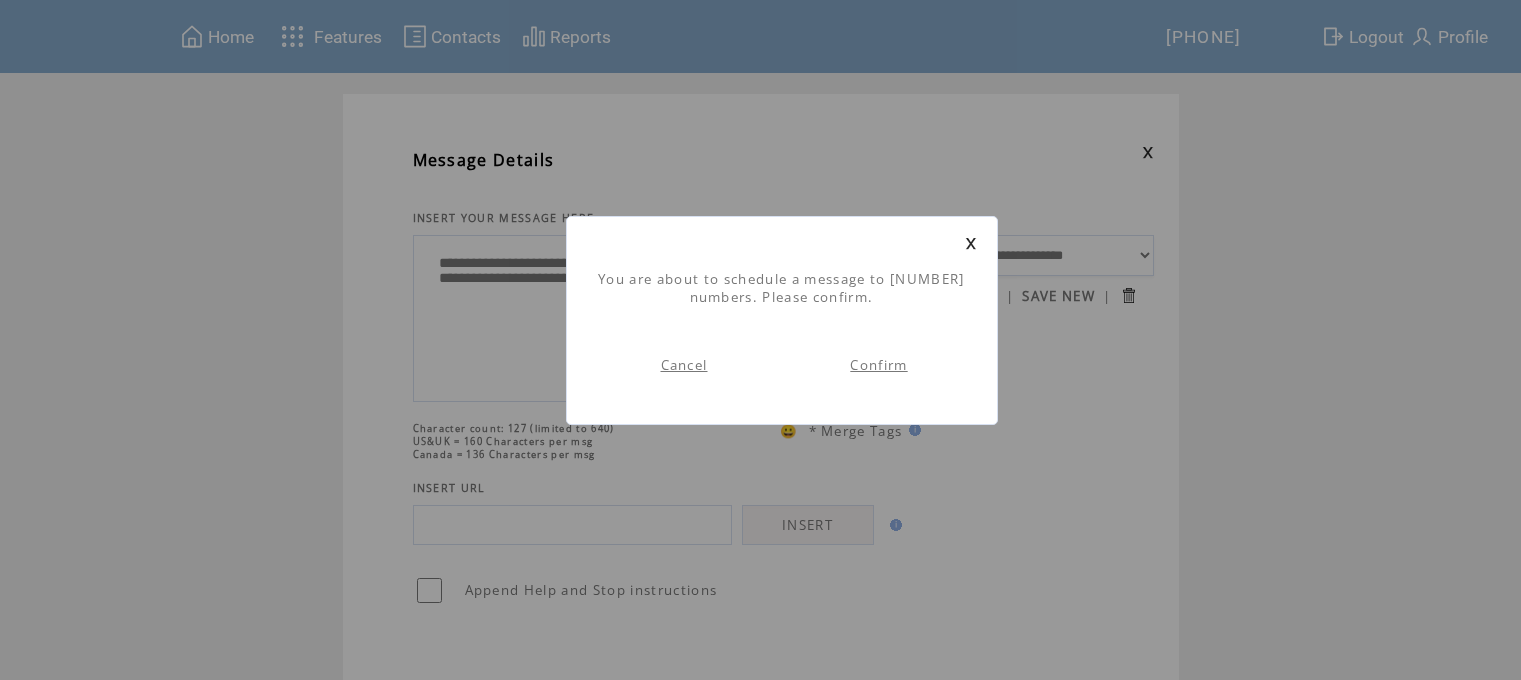 scroll, scrollTop: 0, scrollLeft: 0, axis: both 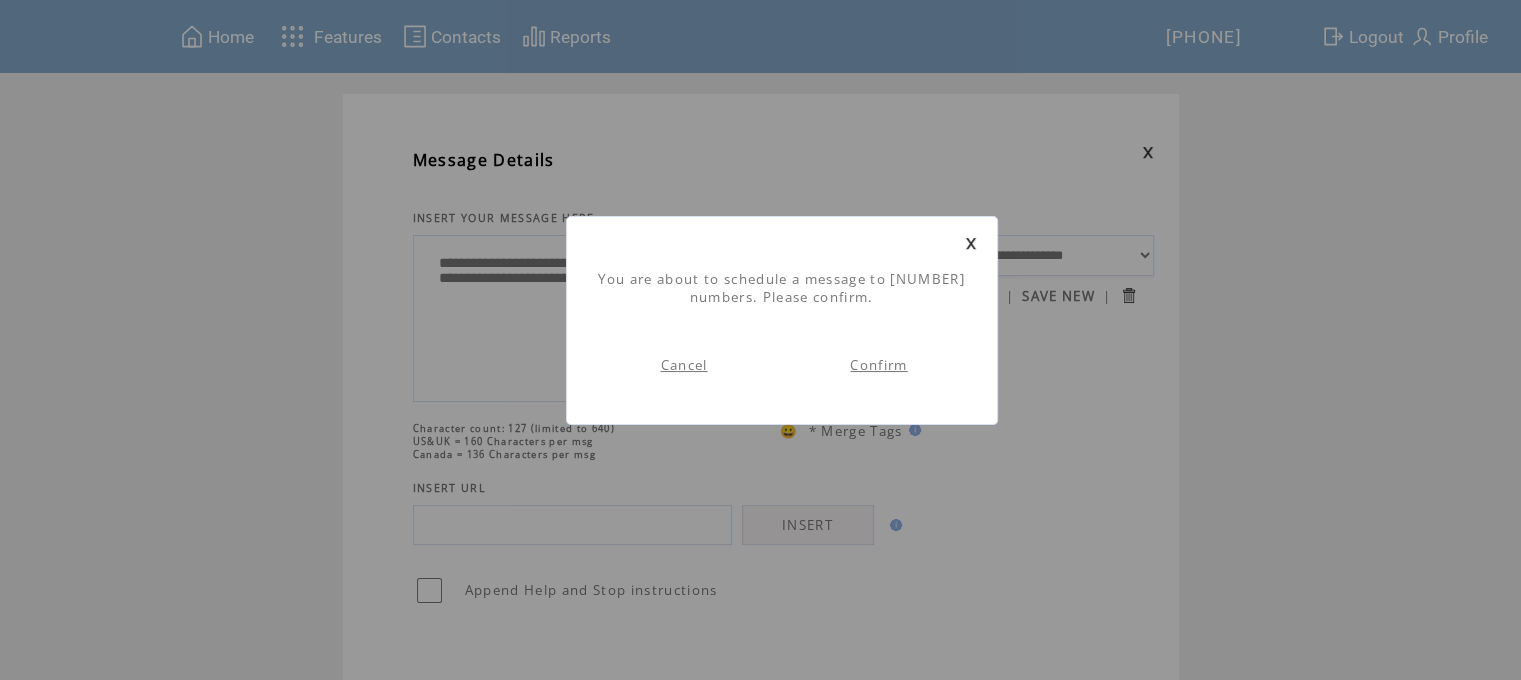 click on "Confirm" at bounding box center [878, 365] 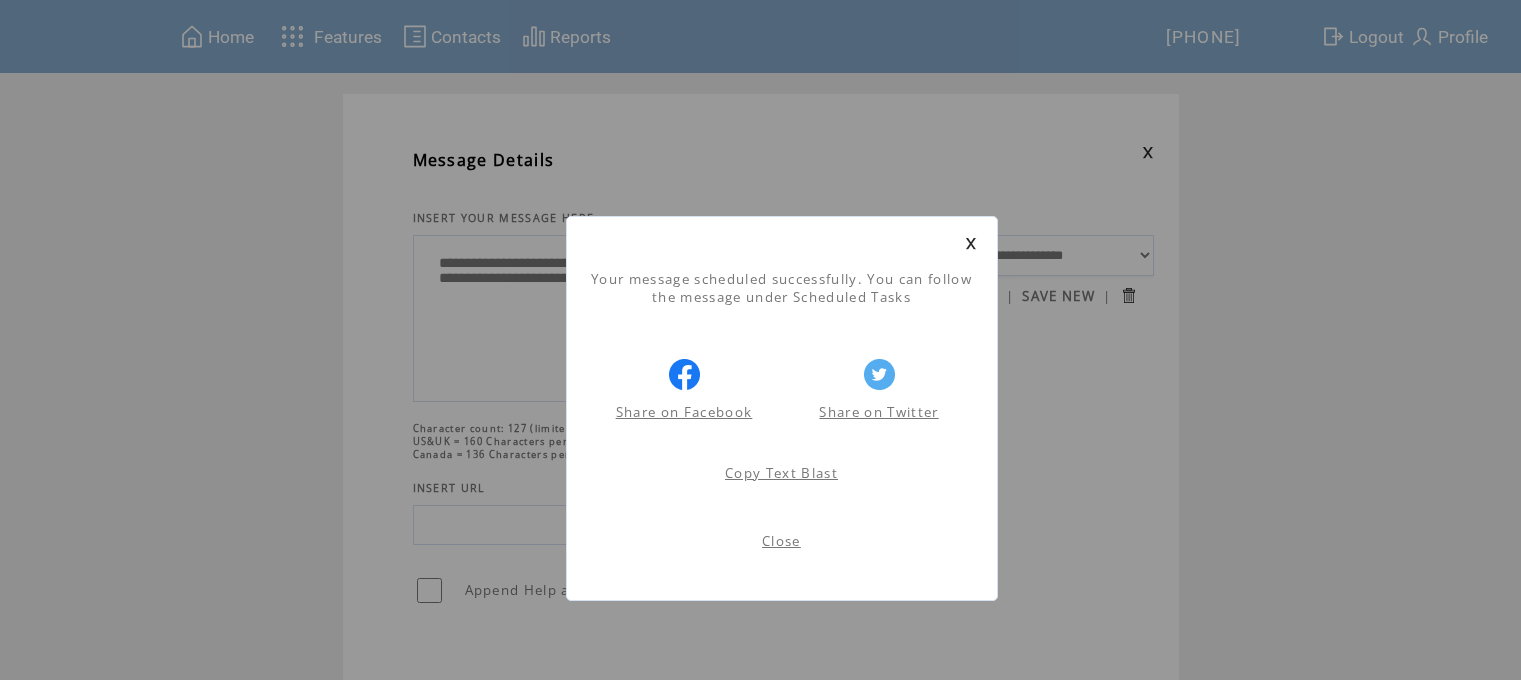scroll, scrollTop: 0, scrollLeft: 0, axis: both 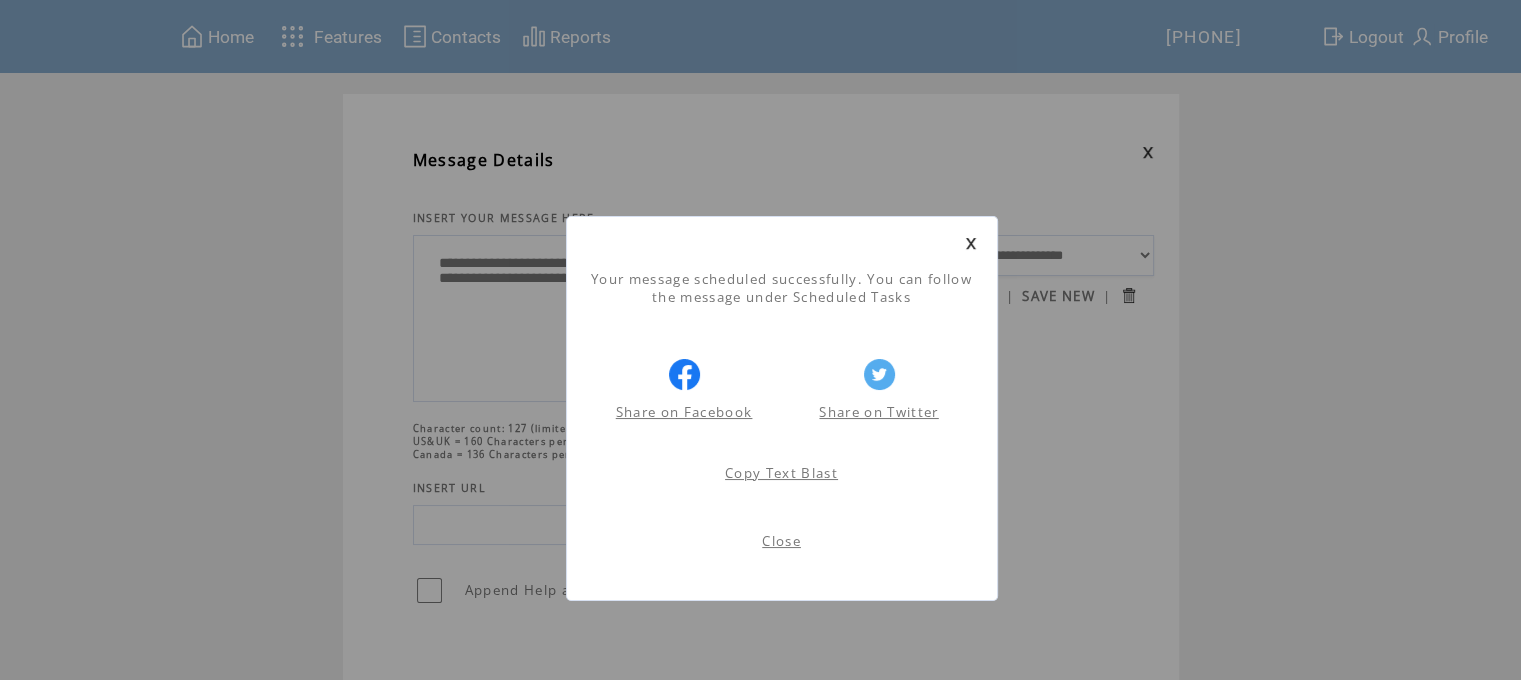click on "Close" at bounding box center (781, 541) 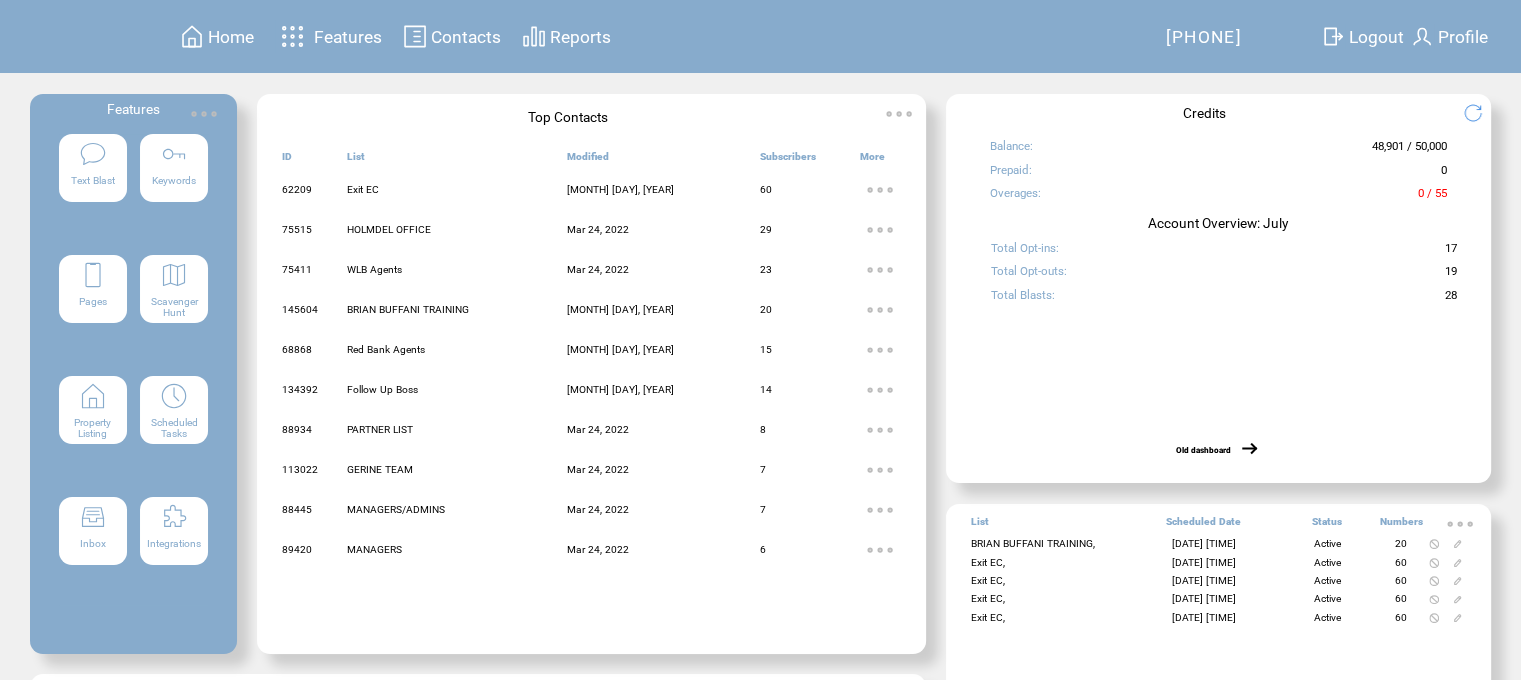 scroll, scrollTop: 0, scrollLeft: 0, axis: both 